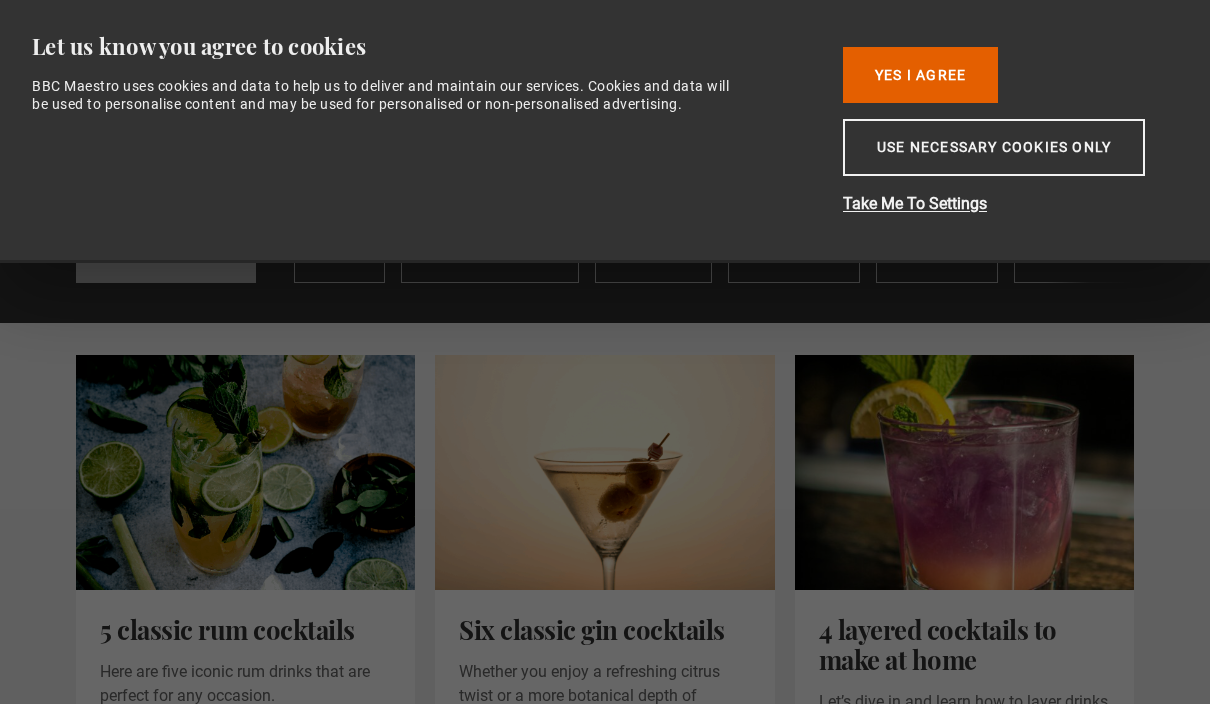 scroll, scrollTop: 0, scrollLeft: 0, axis: both 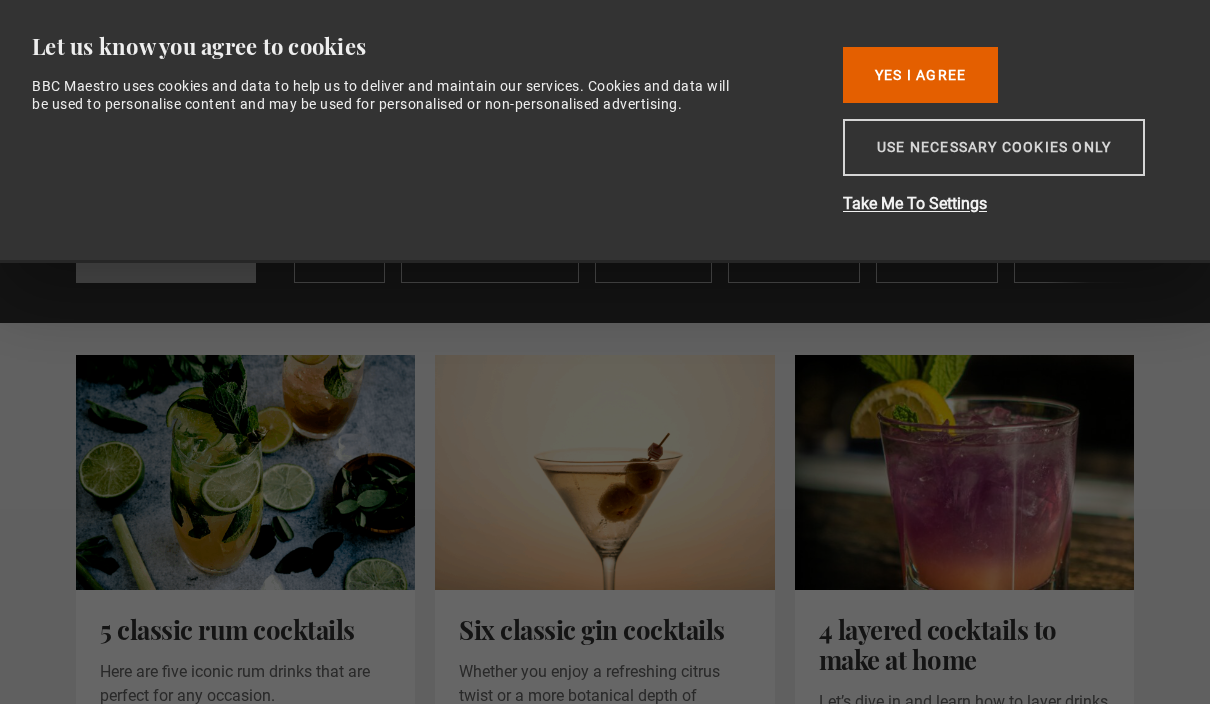 click on "Use necessary cookies only" at bounding box center (994, 147) 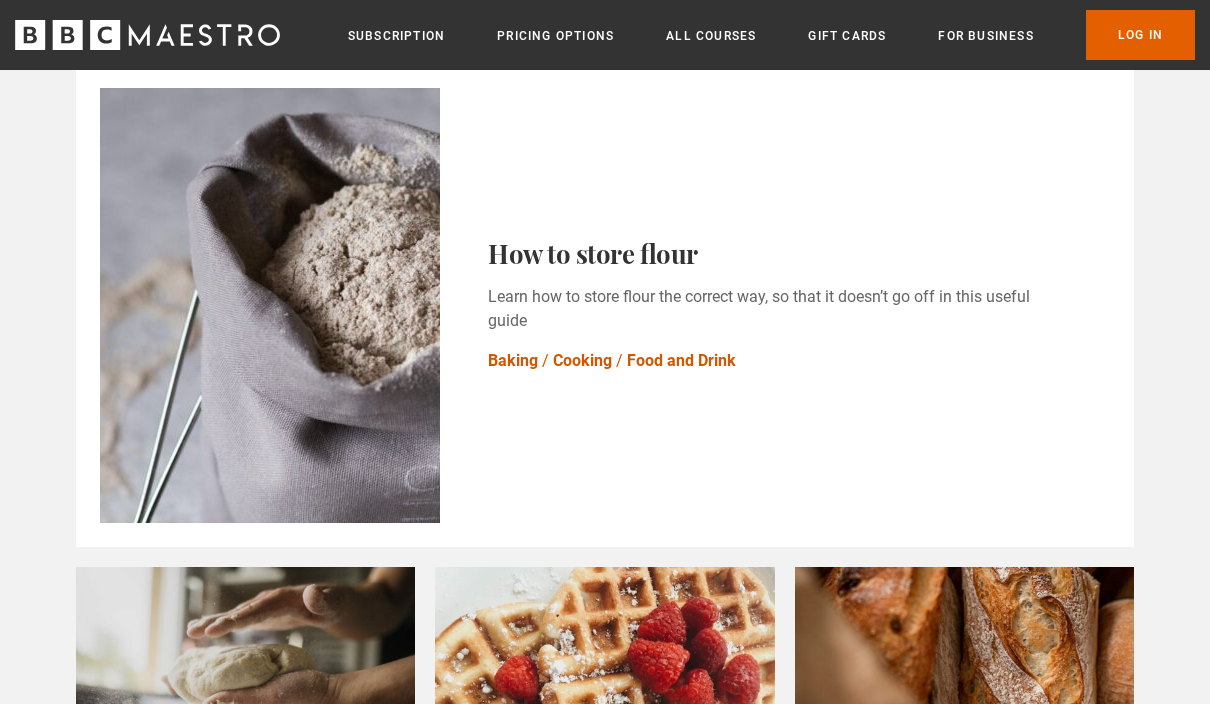 scroll, scrollTop: 1915, scrollLeft: 0, axis: vertical 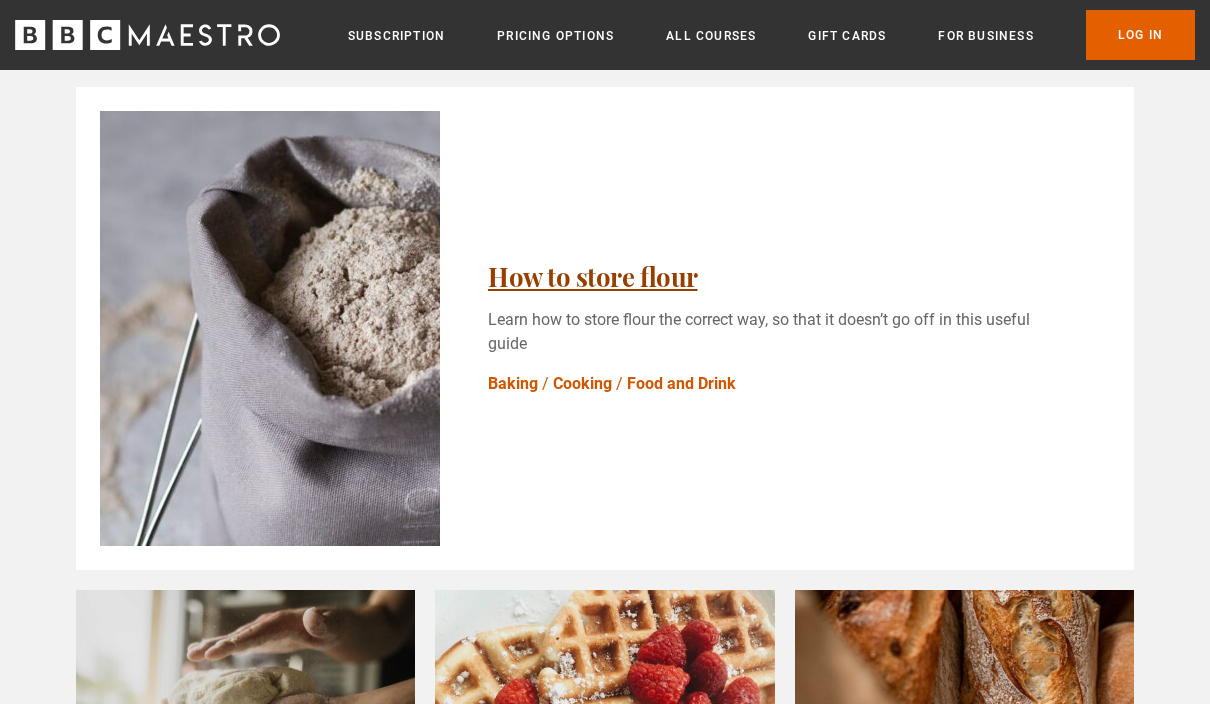click on "How to store flour" at bounding box center [593, 276] 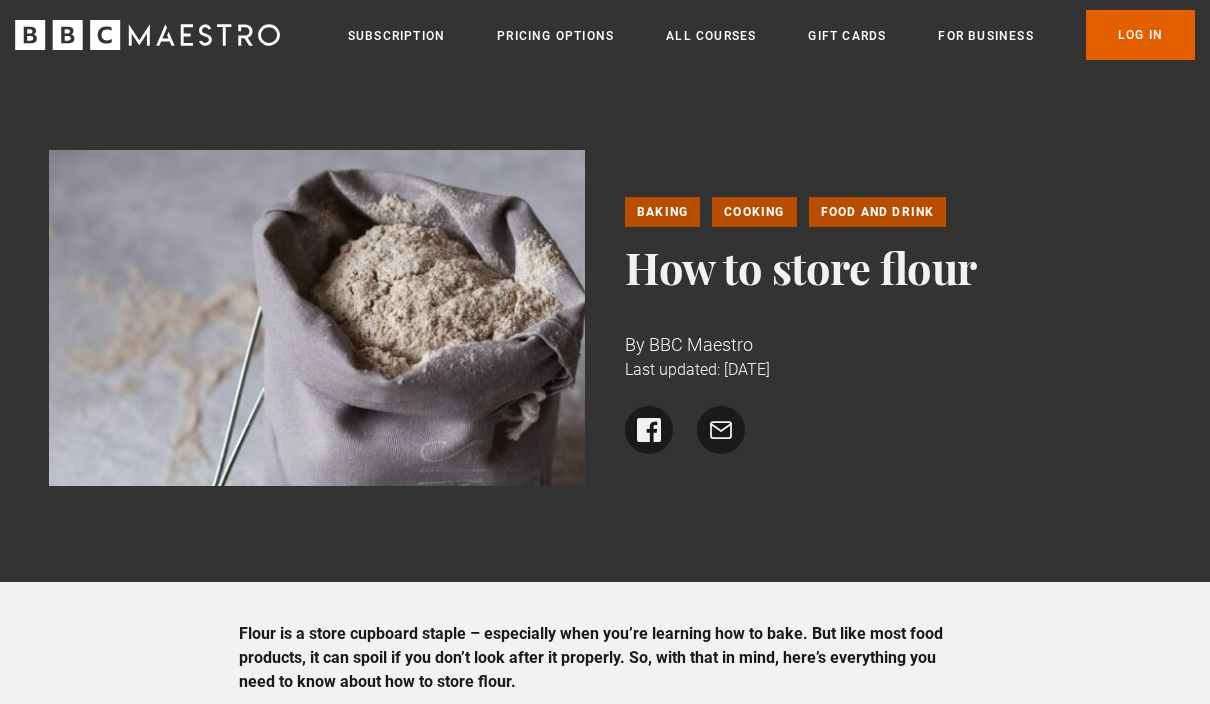 scroll, scrollTop: 0, scrollLeft: 0, axis: both 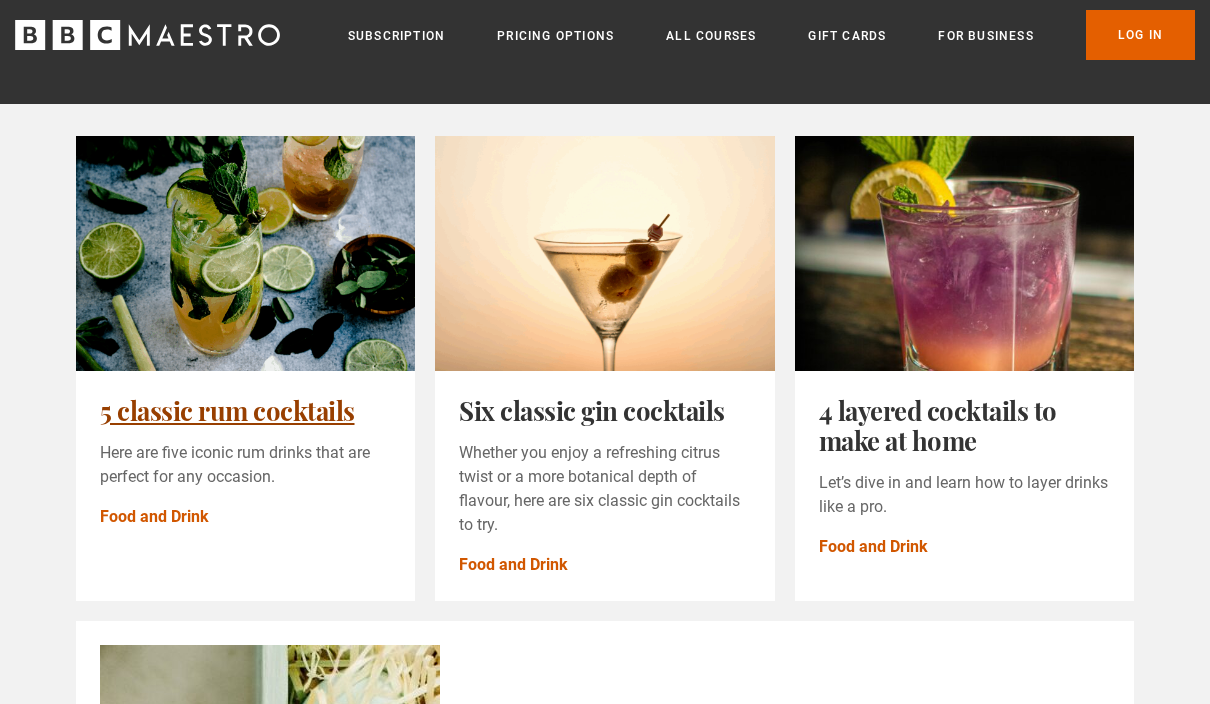 click on "5 classic rum cocktails" at bounding box center (227, 410) 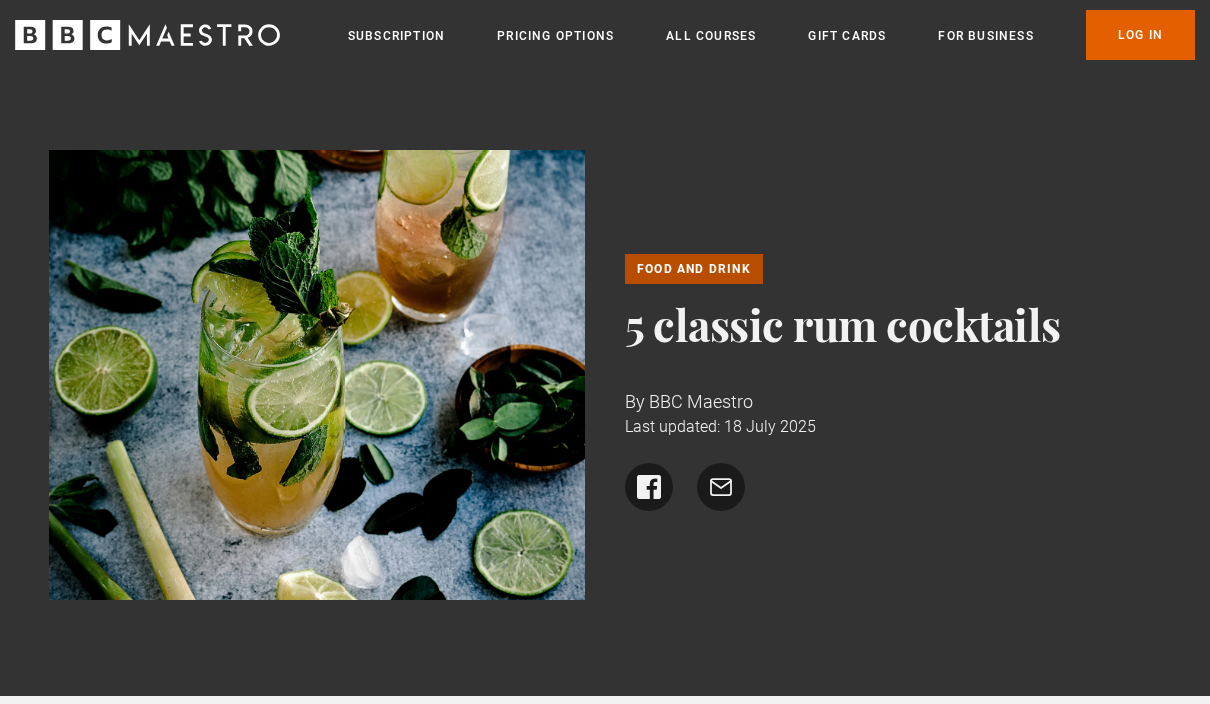 scroll, scrollTop: 0, scrollLeft: 0, axis: both 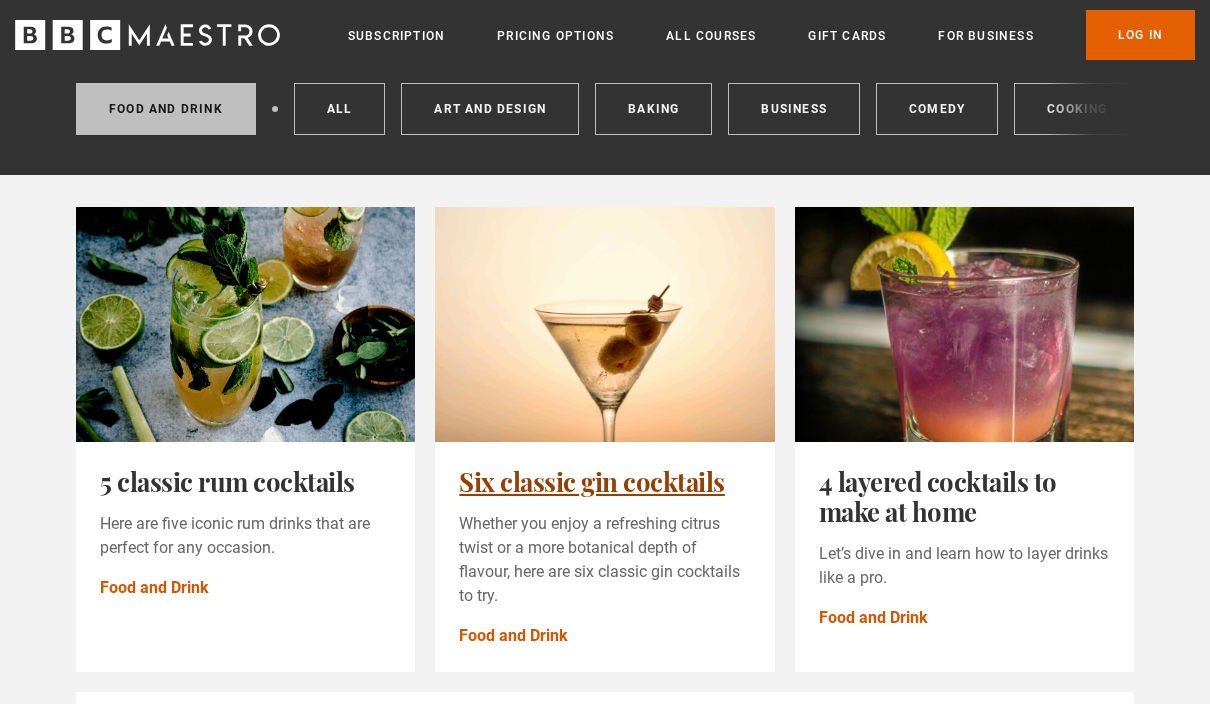 click on "Six classic gin cocktails" at bounding box center [592, 481] 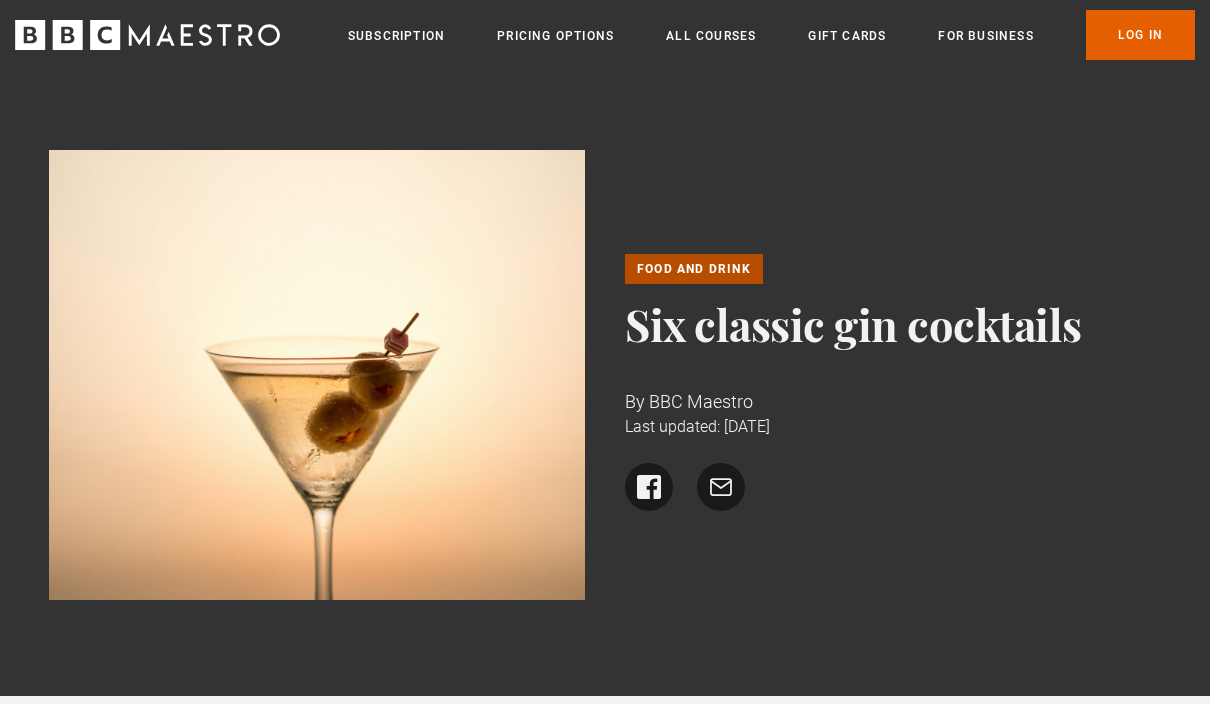 scroll, scrollTop: 0, scrollLeft: 0, axis: both 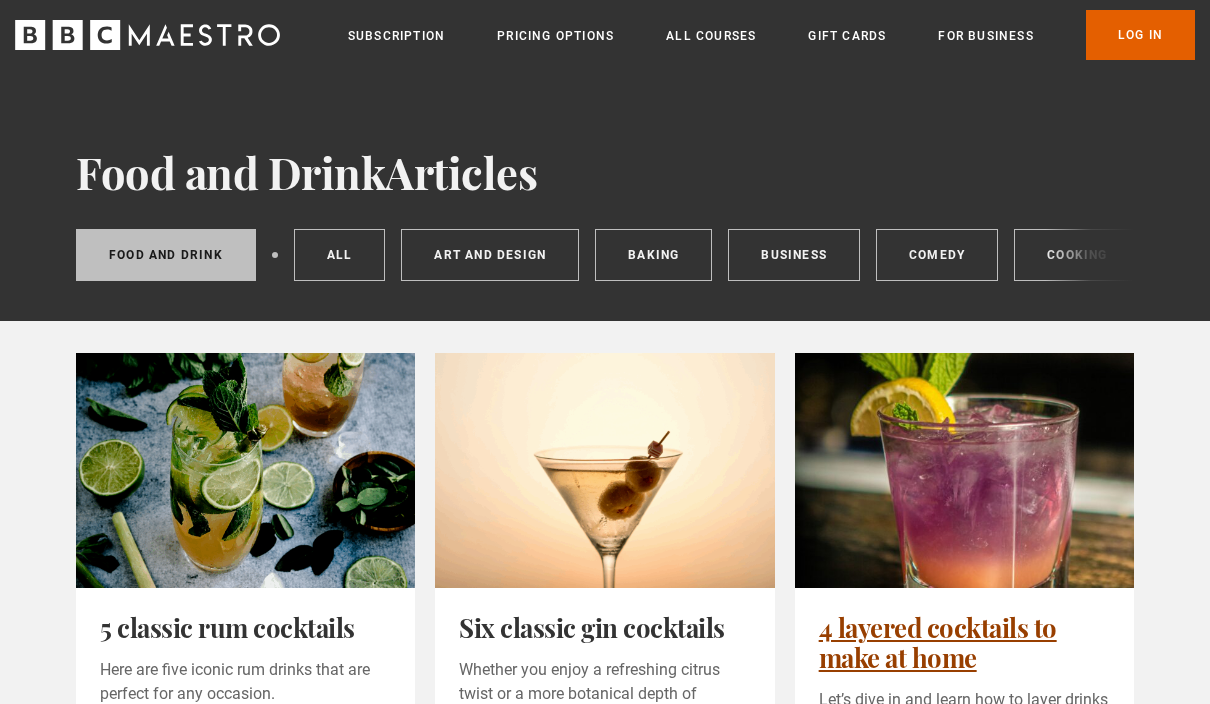 click on "4 layered cocktails to make at home" at bounding box center (938, 642) 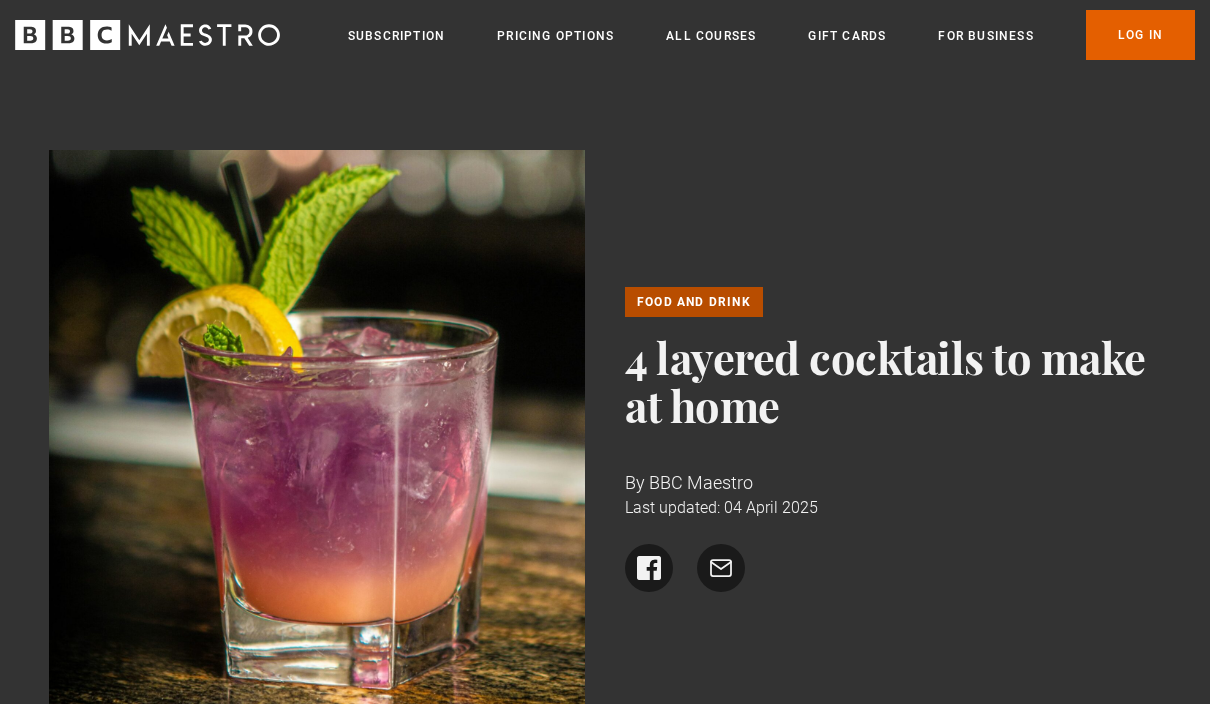 scroll, scrollTop: 0, scrollLeft: 0, axis: both 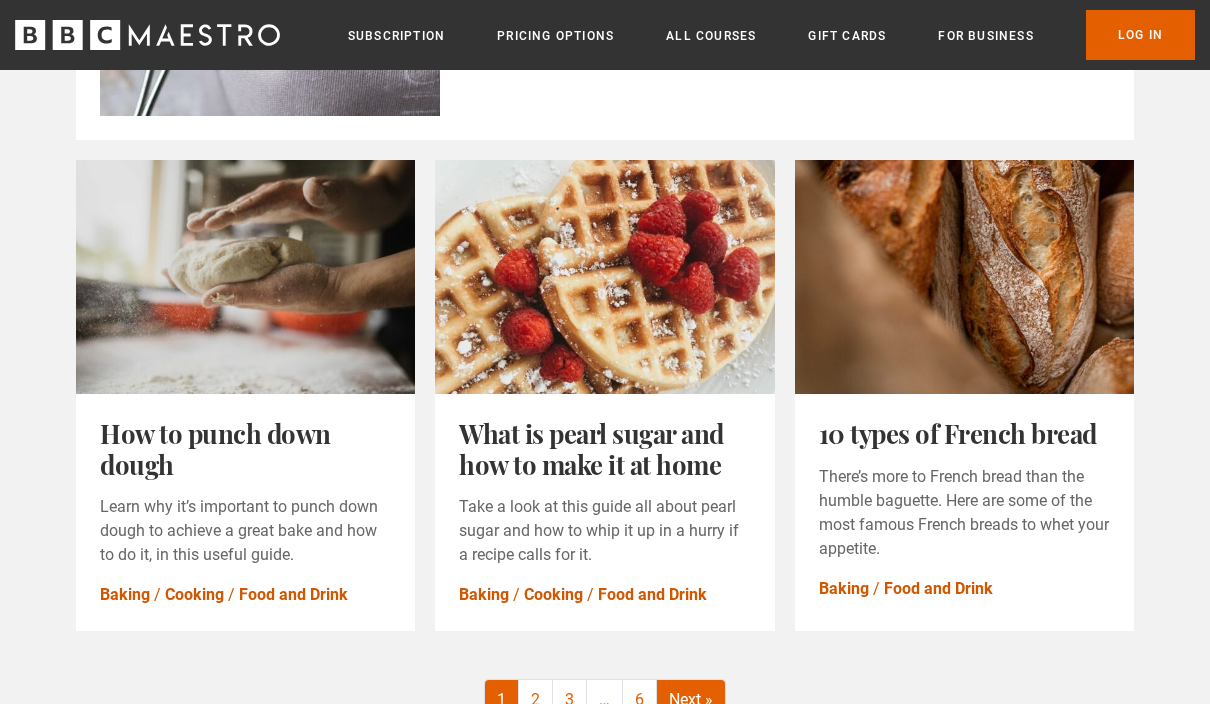 click on "Next »" at bounding box center (691, 701) 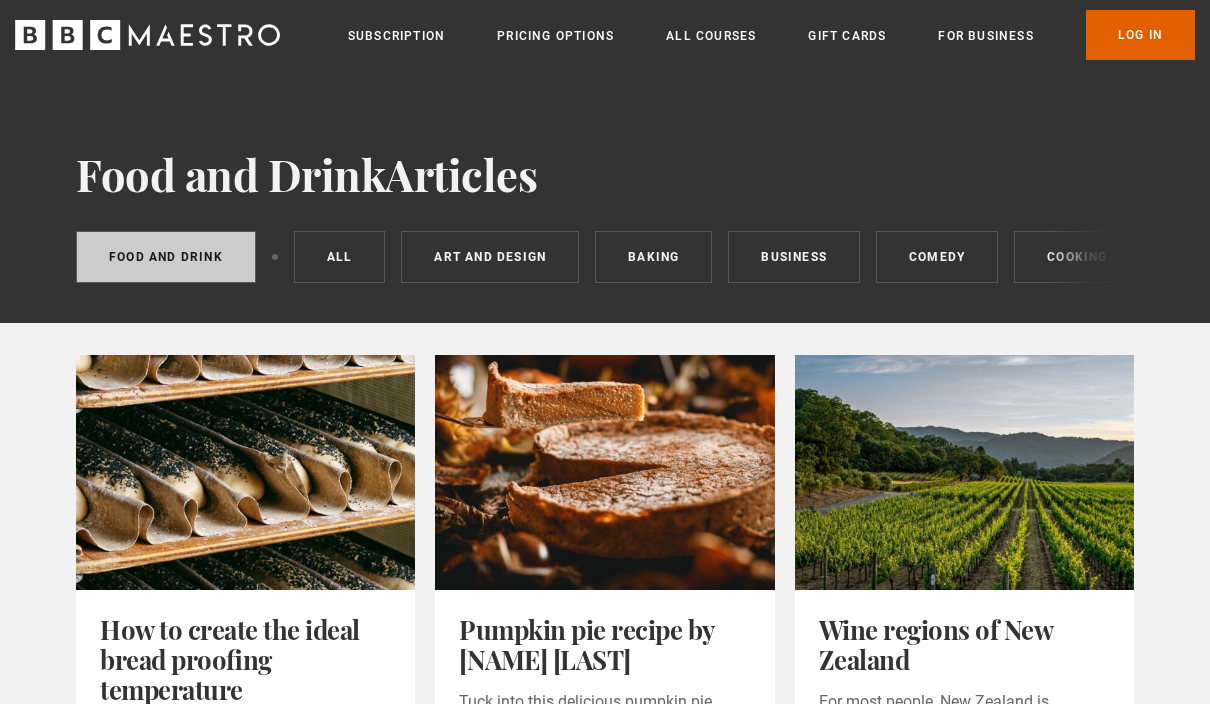 scroll, scrollTop: 0, scrollLeft: 0, axis: both 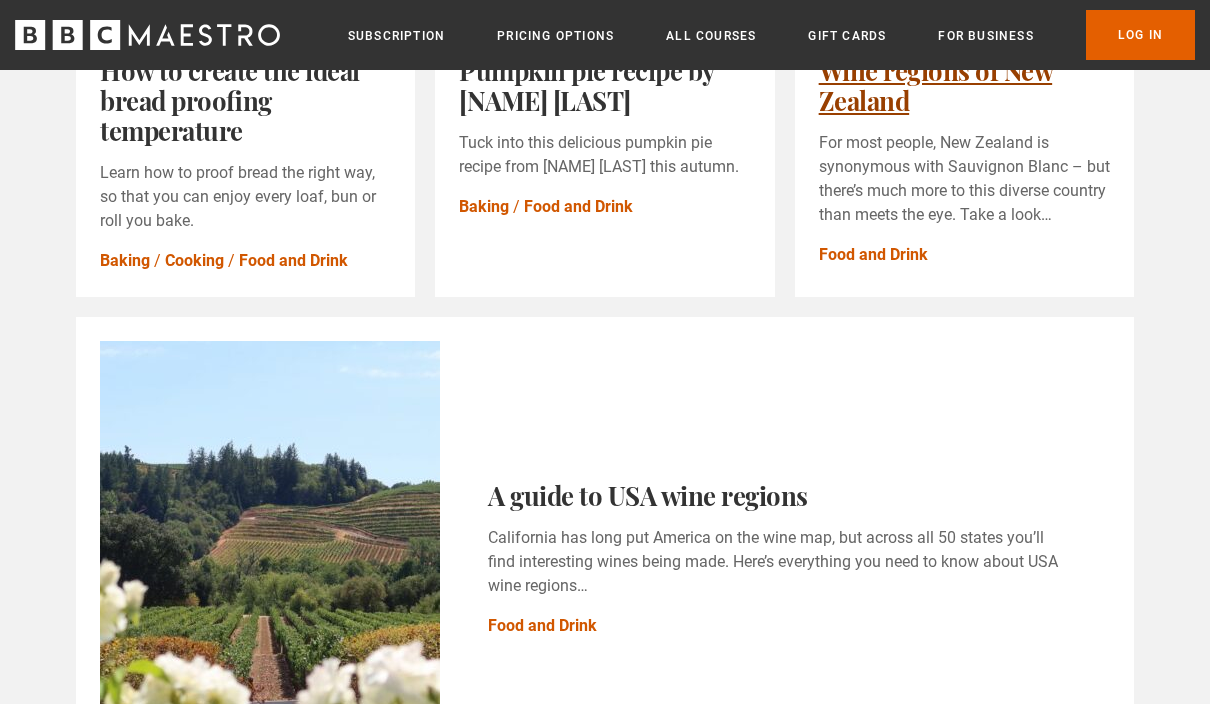 click on "Wine regions of New Zealand" at bounding box center (936, 85) 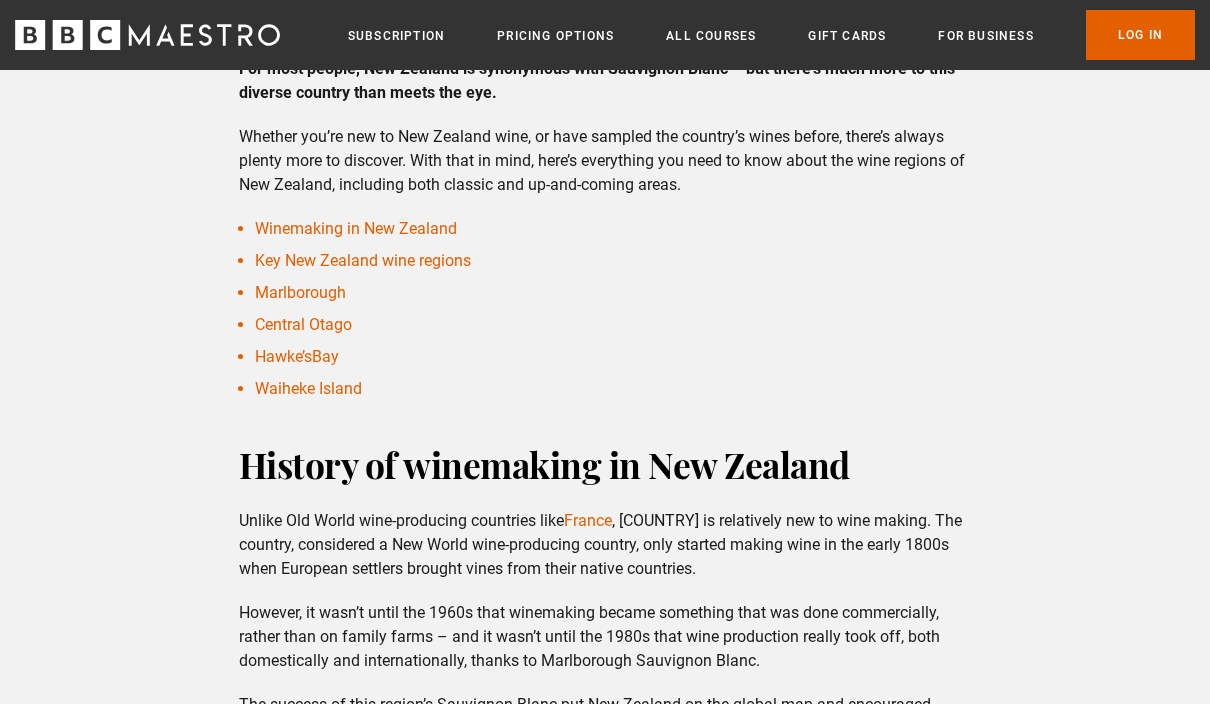 scroll, scrollTop: 601, scrollLeft: 0, axis: vertical 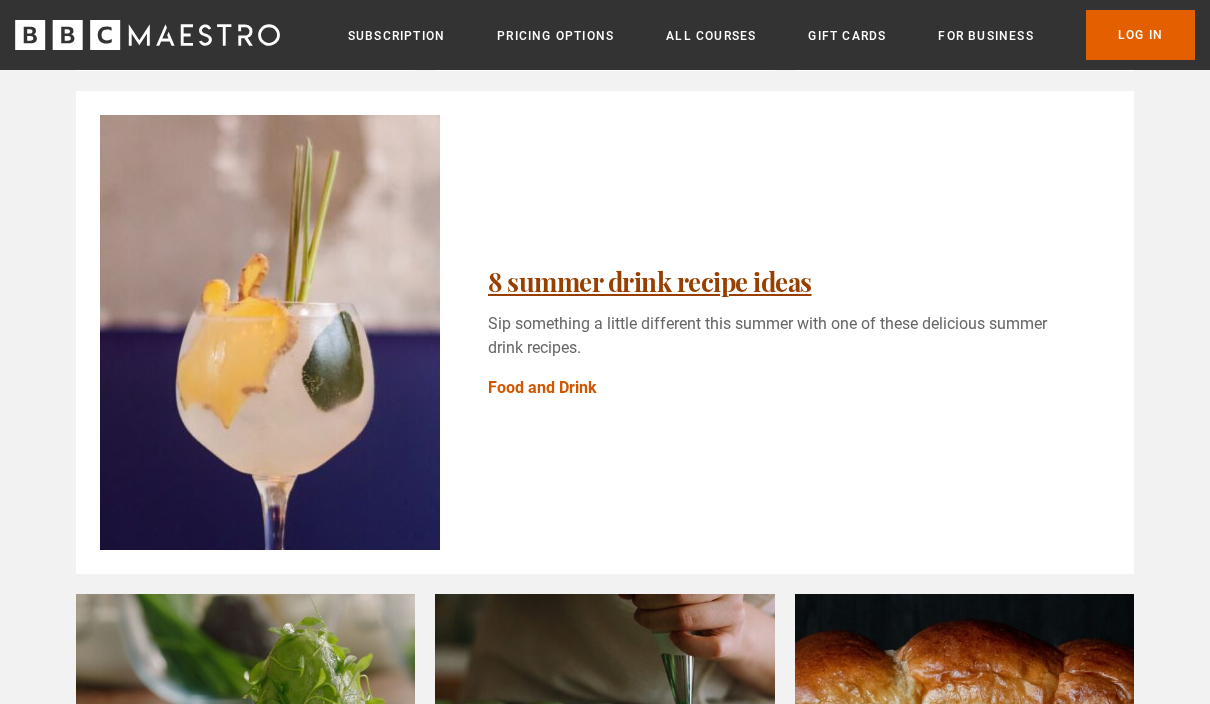 click on "8 summer drink recipe ideas" at bounding box center [650, 281] 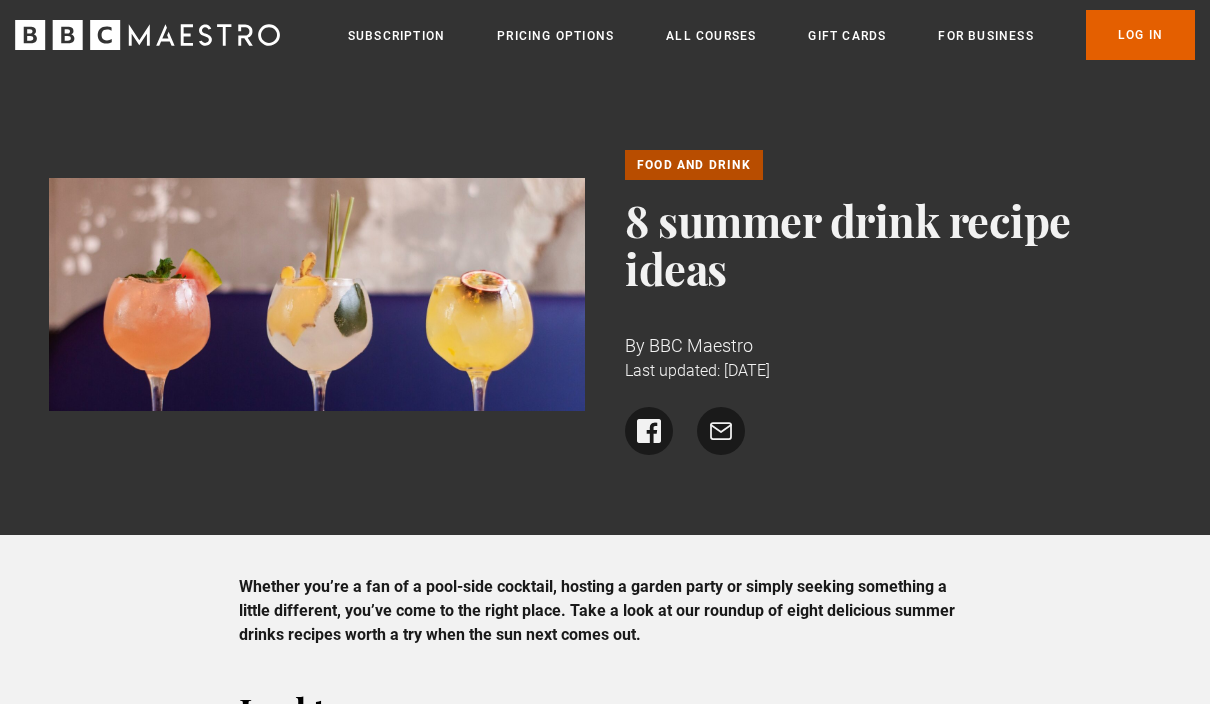 scroll, scrollTop: 0, scrollLeft: 0, axis: both 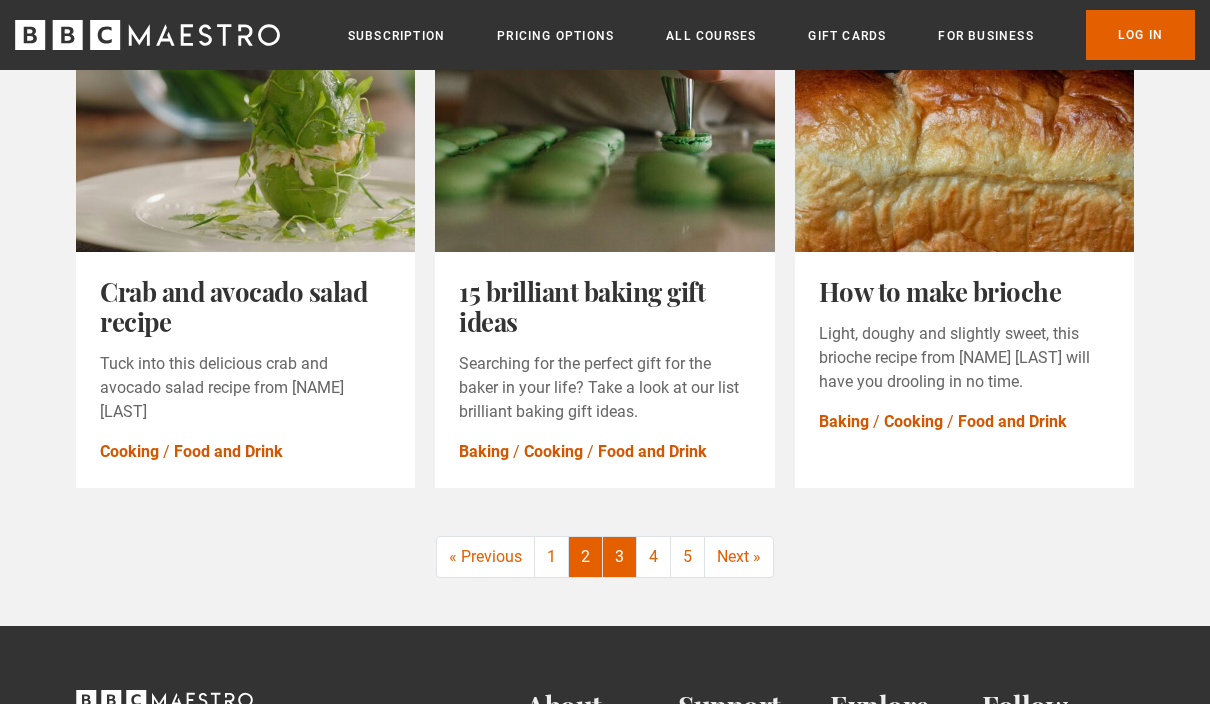 click on "3" at bounding box center [620, 557] 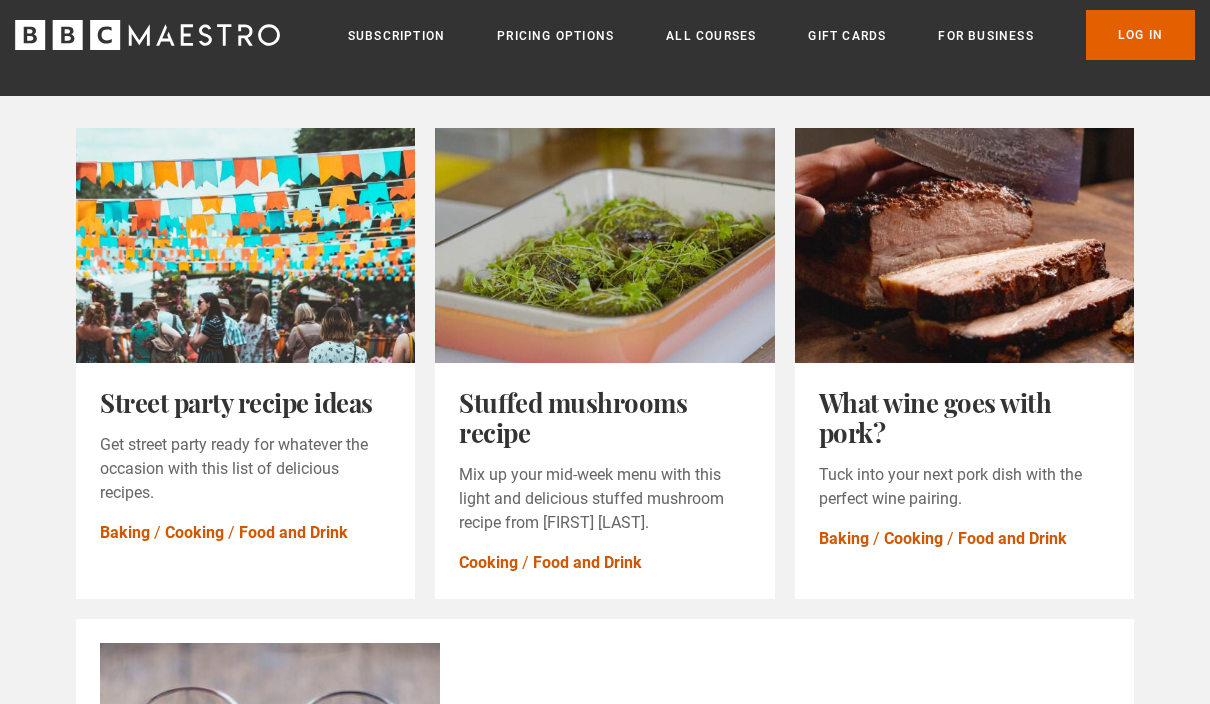 scroll, scrollTop: 241, scrollLeft: 0, axis: vertical 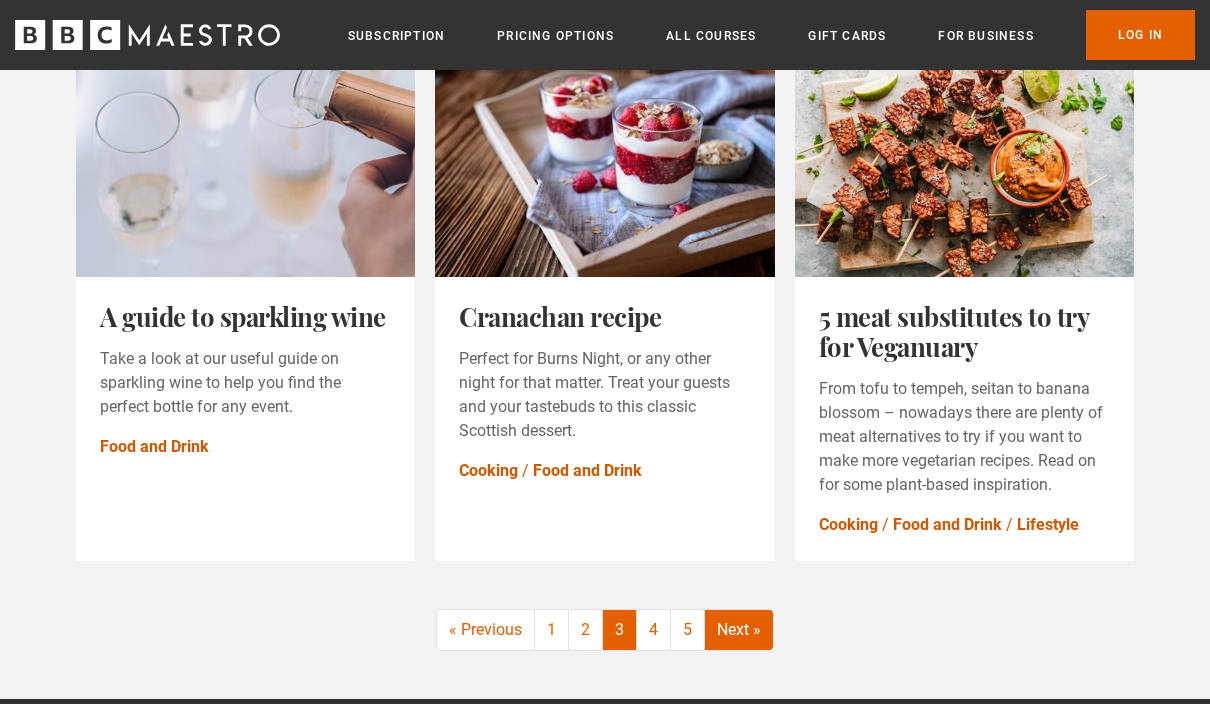 click on "Next »" at bounding box center (739, 631) 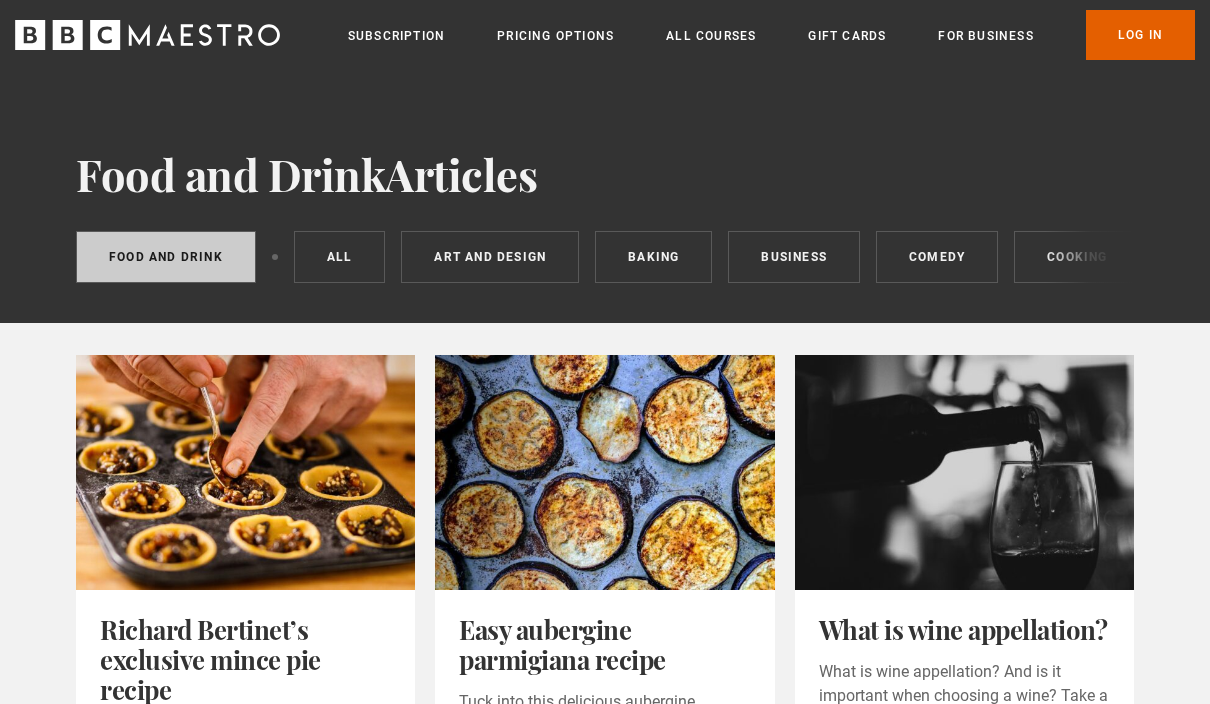 scroll, scrollTop: 0, scrollLeft: 0, axis: both 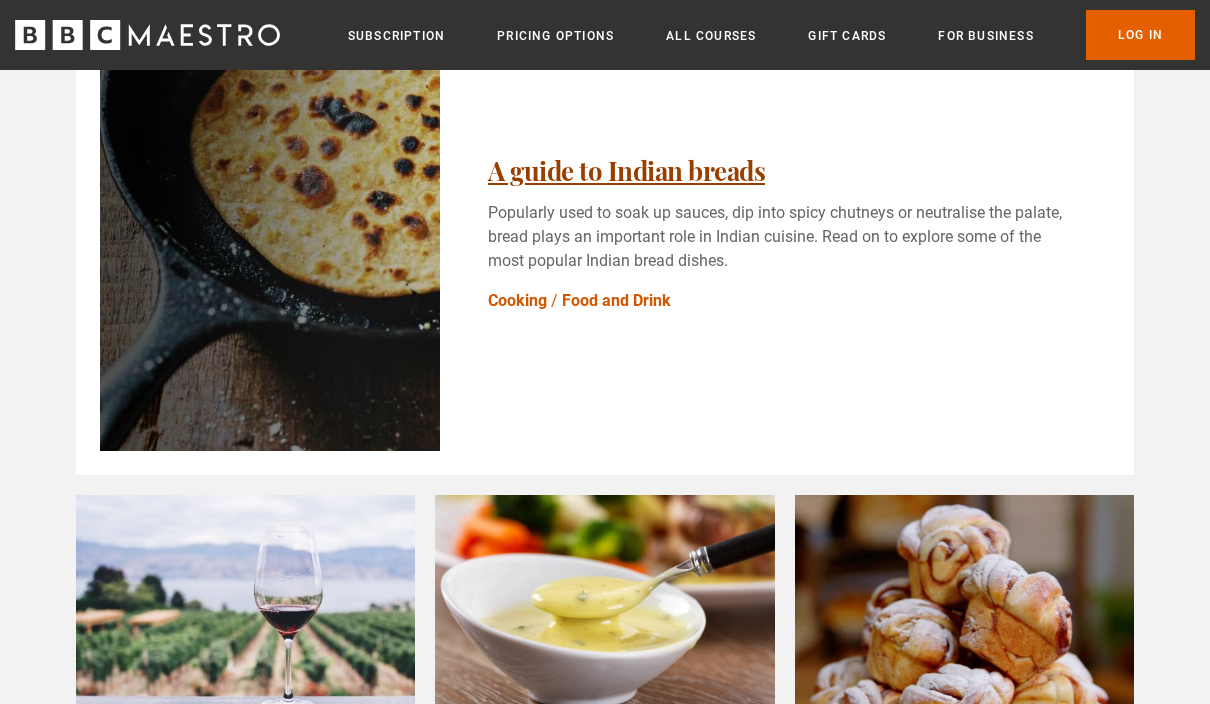 click on "A guide to Indian breads" at bounding box center (626, 171) 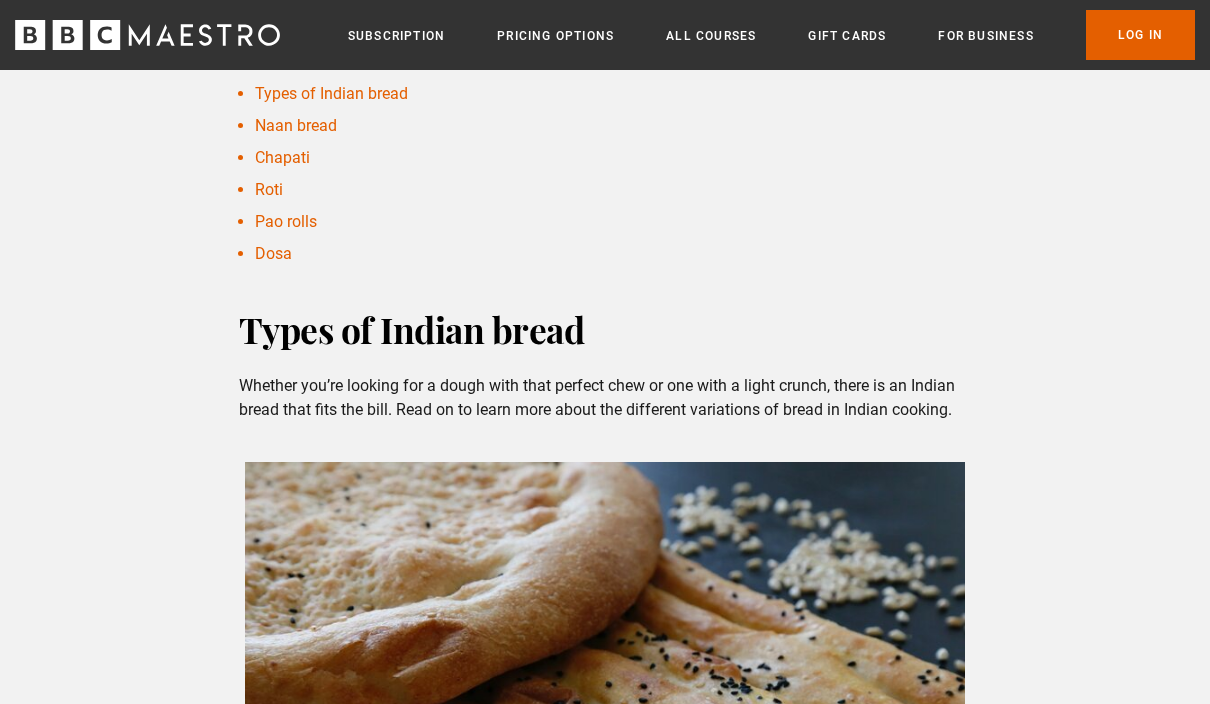 scroll, scrollTop: 726, scrollLeft: 0, axis: vertical 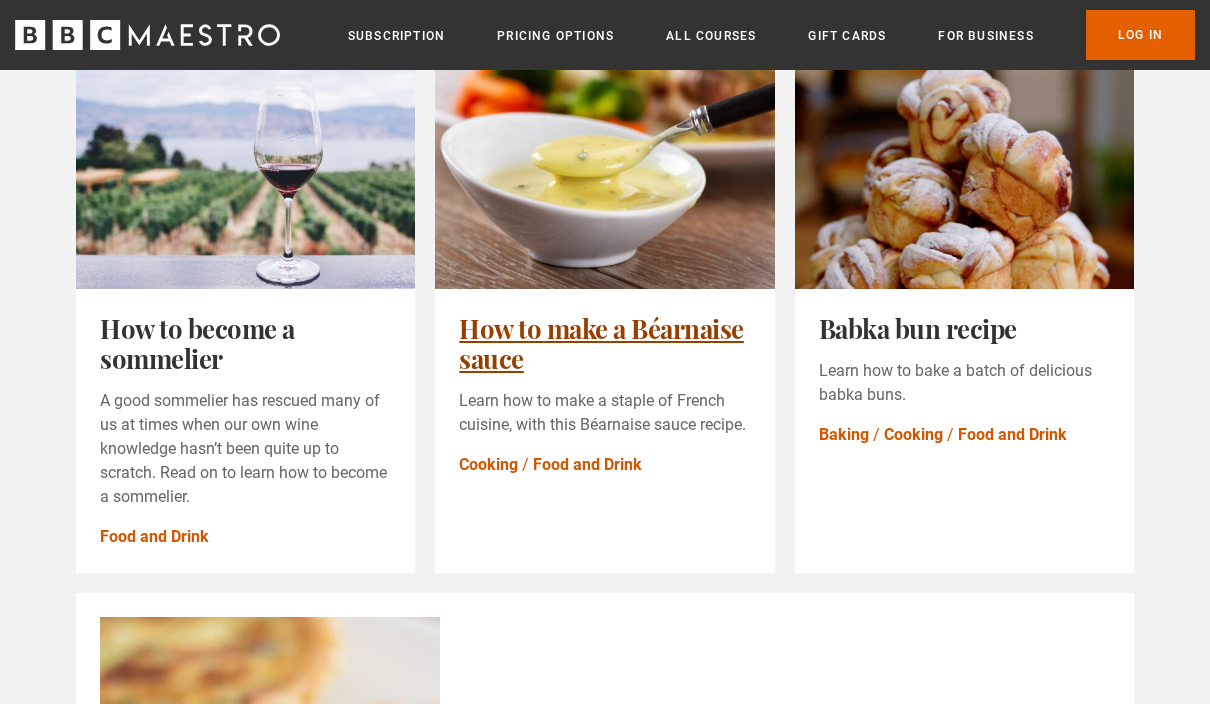 click on "How to make a Béarnaise sauce" at bounding box center [601, 344] 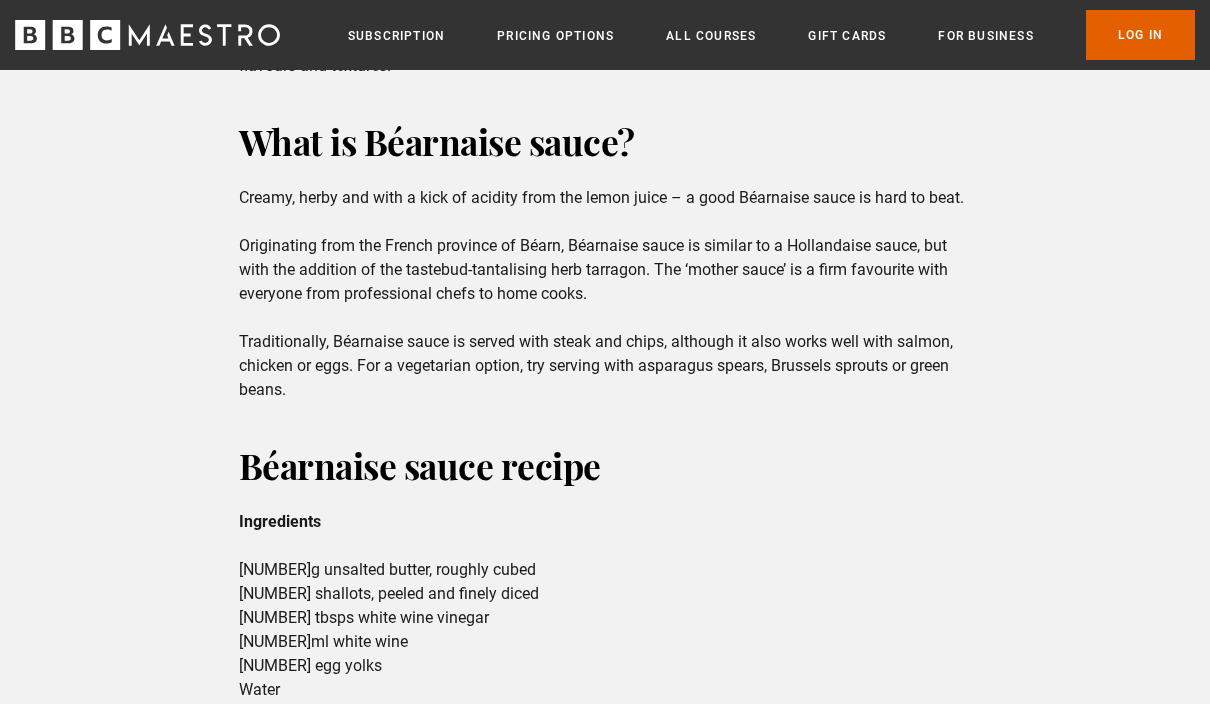 scroll, scrollTop: 735, scrollLeft: 0, axis: vertical 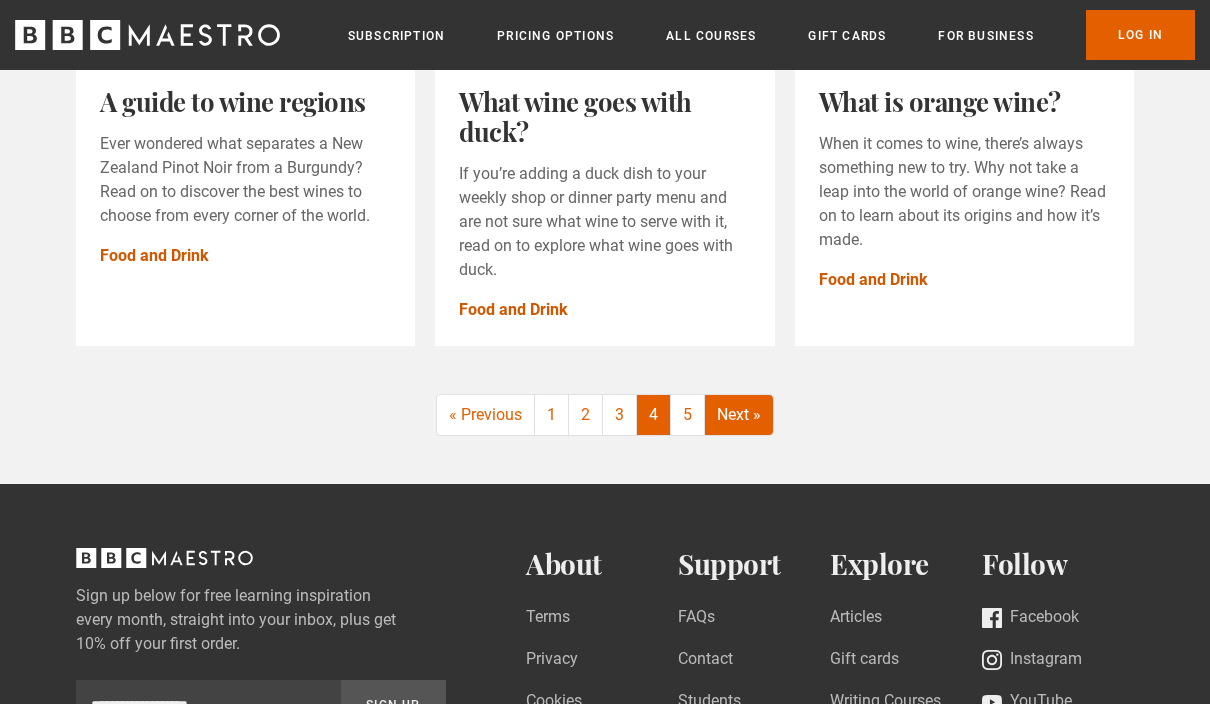 click on "Next »" at bounding box center [739, 416] 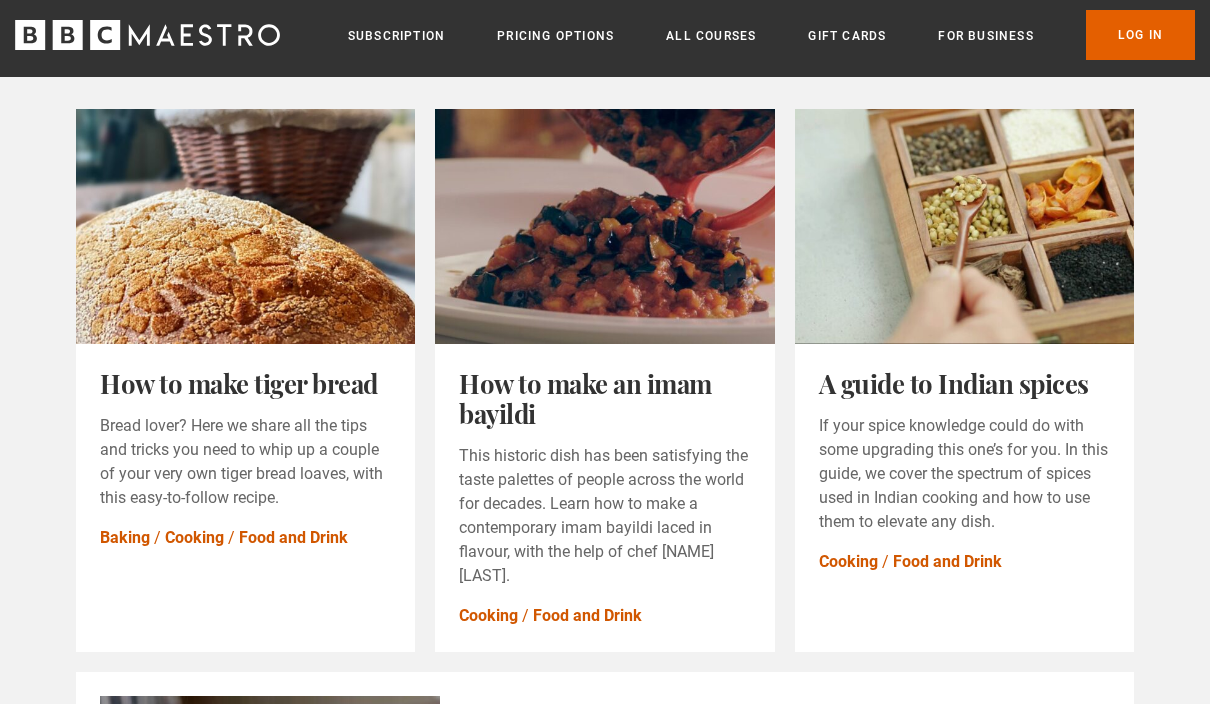 scroll, scrollTop: 272, scrollLeft: 0, axis: vertical 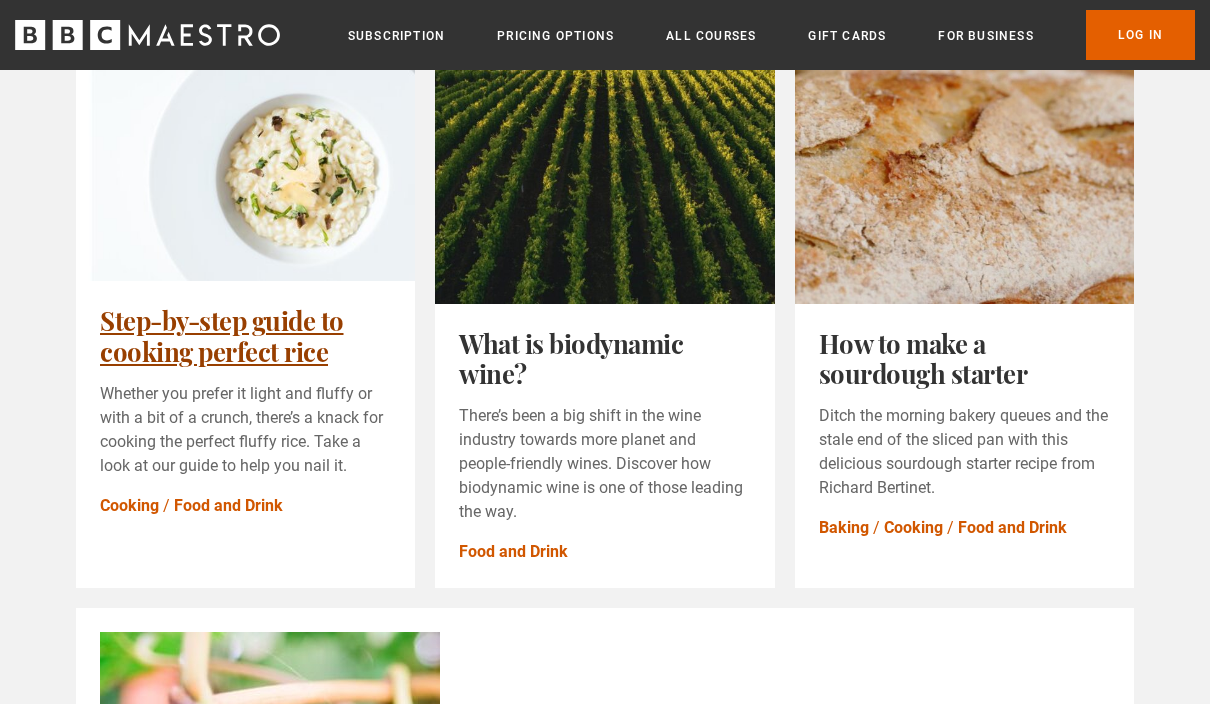 click on "Step-by-step guide to cooking perfect rice" at bounding box center (222, 336) 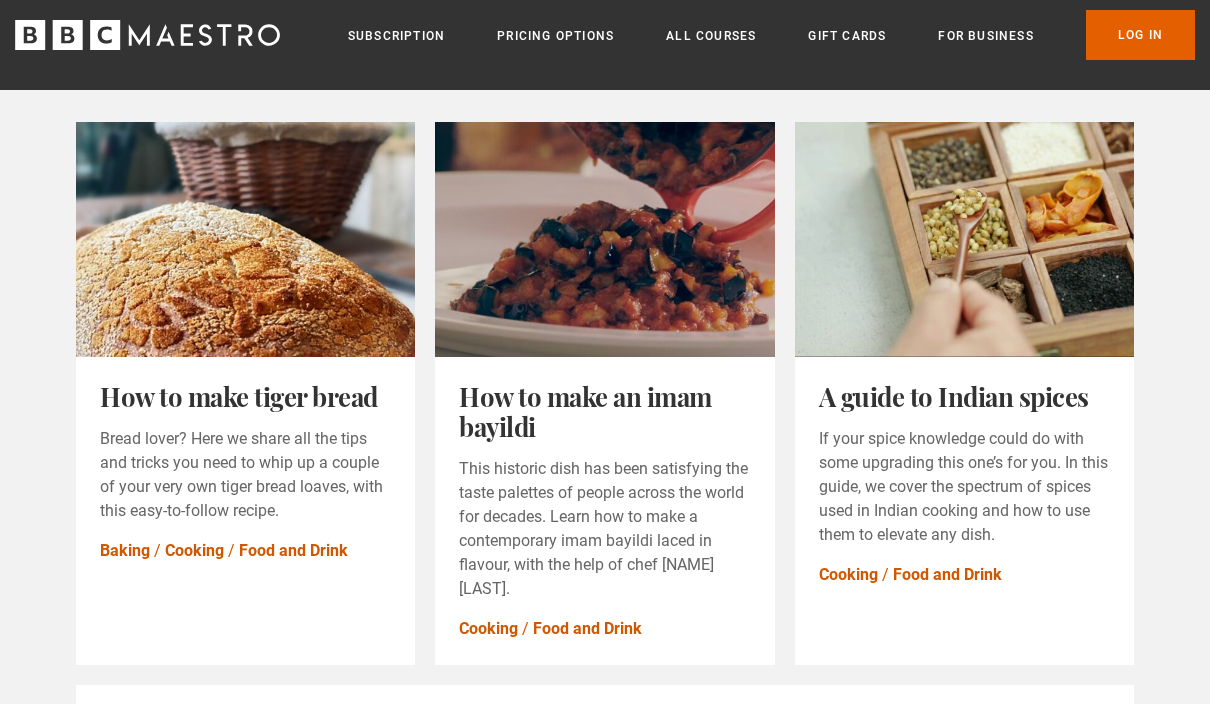 scroll, scrollTop: 234, scrollLeft: 0, axis: vertical 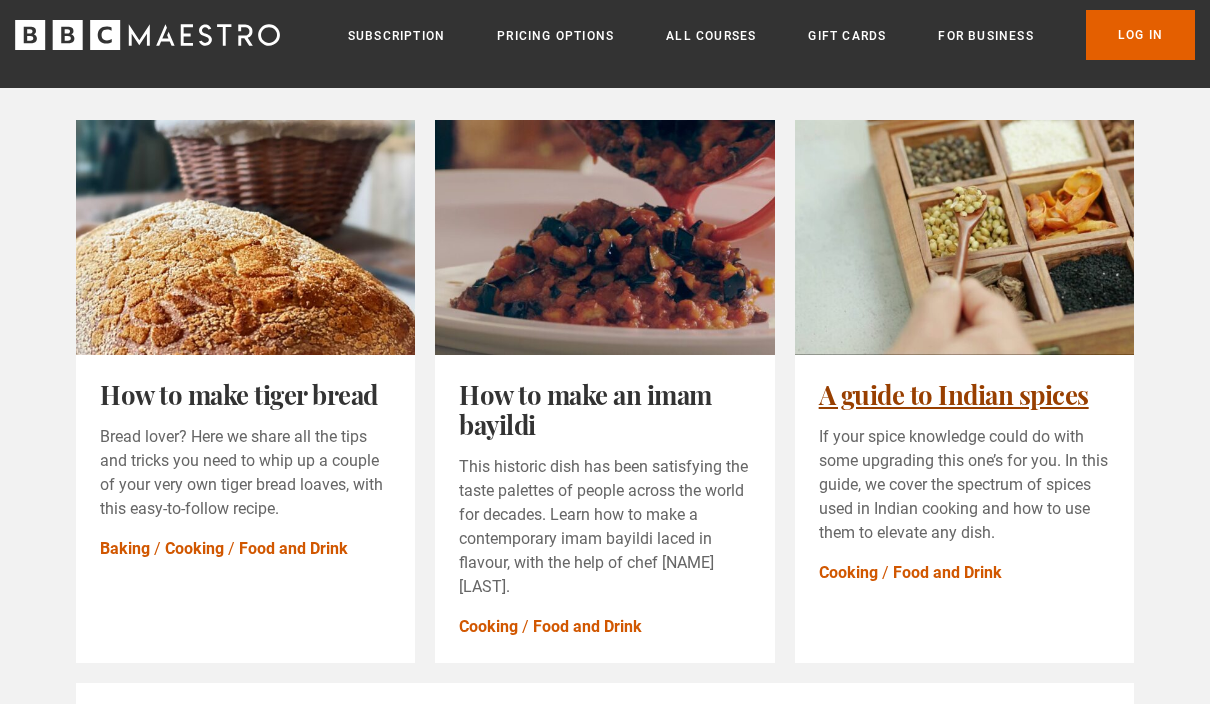 click on "A guide to Indian spices" at bounding box center [954, 395] 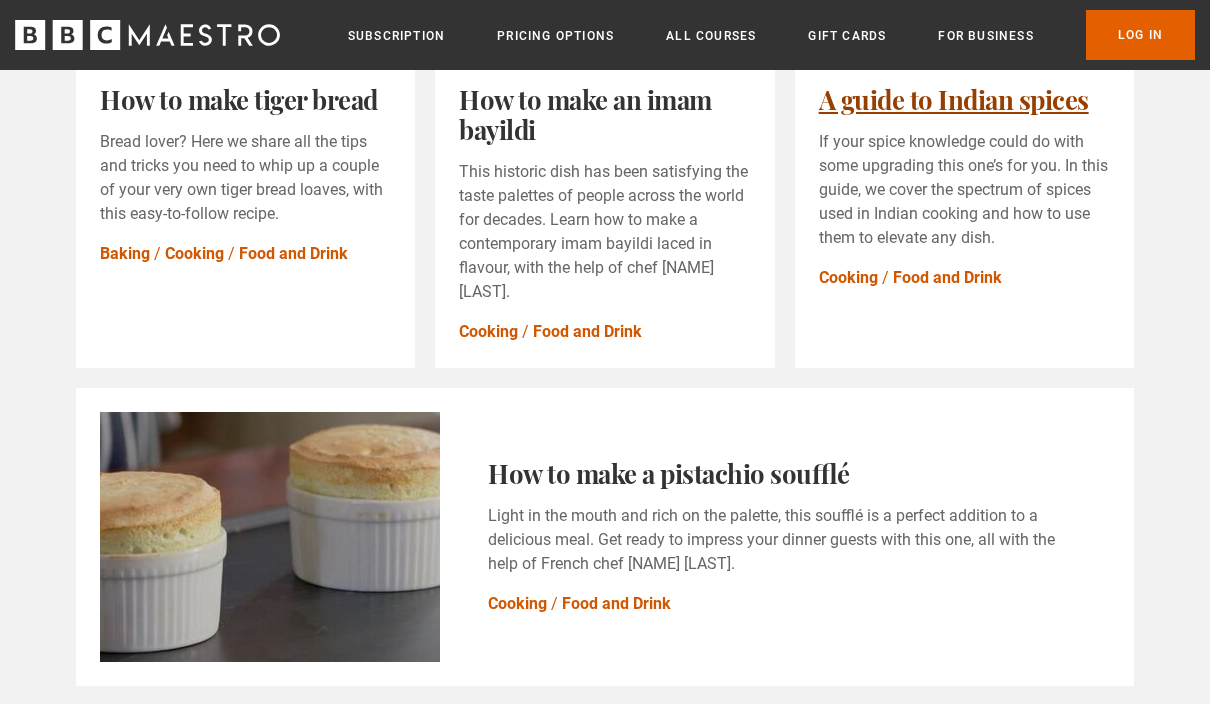 scroll, scrollTop: 530, scrollLeft: 0, axis: vertical 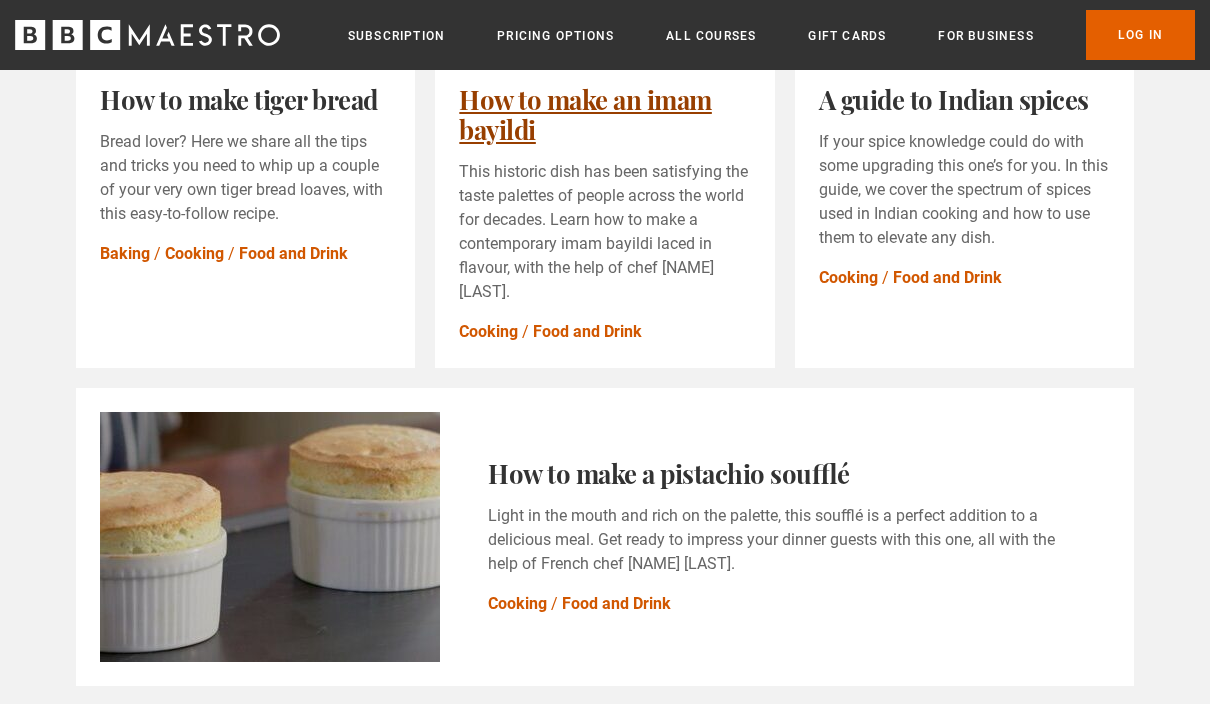 click on "How to make an imam bayildi" at bounding box center [585, 114] 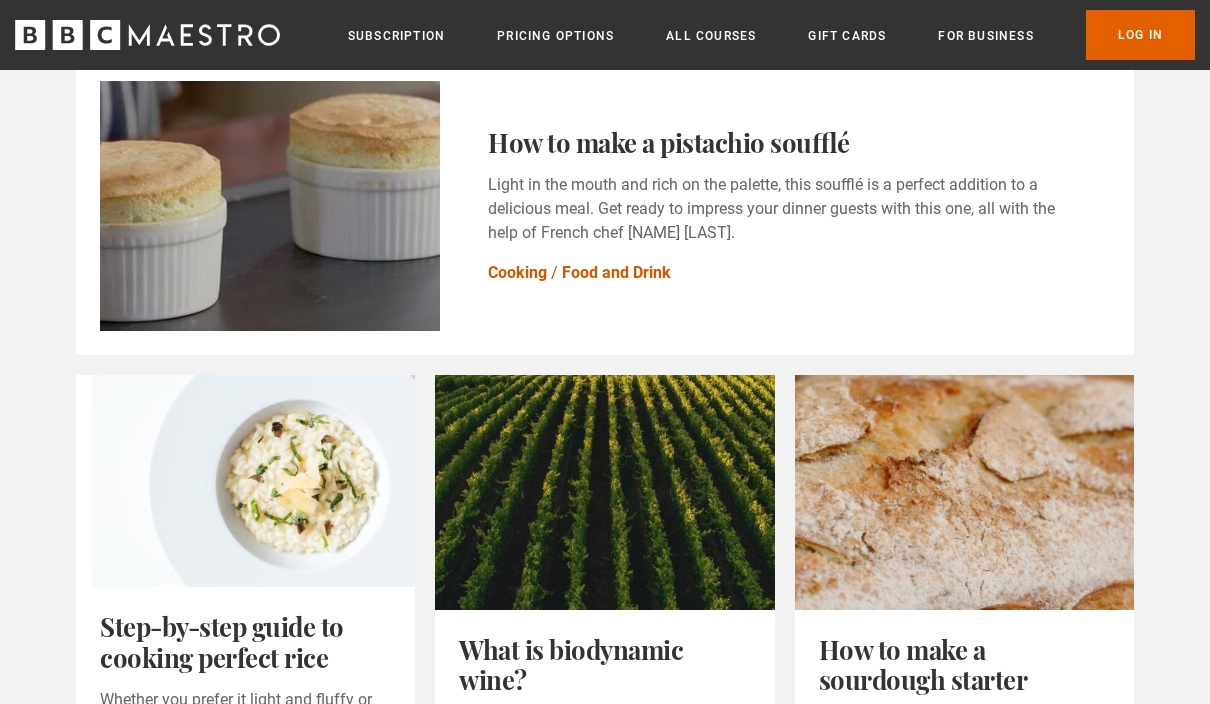 scroll, scrollTop: 860, scrollLeft: 0, axis: vertical 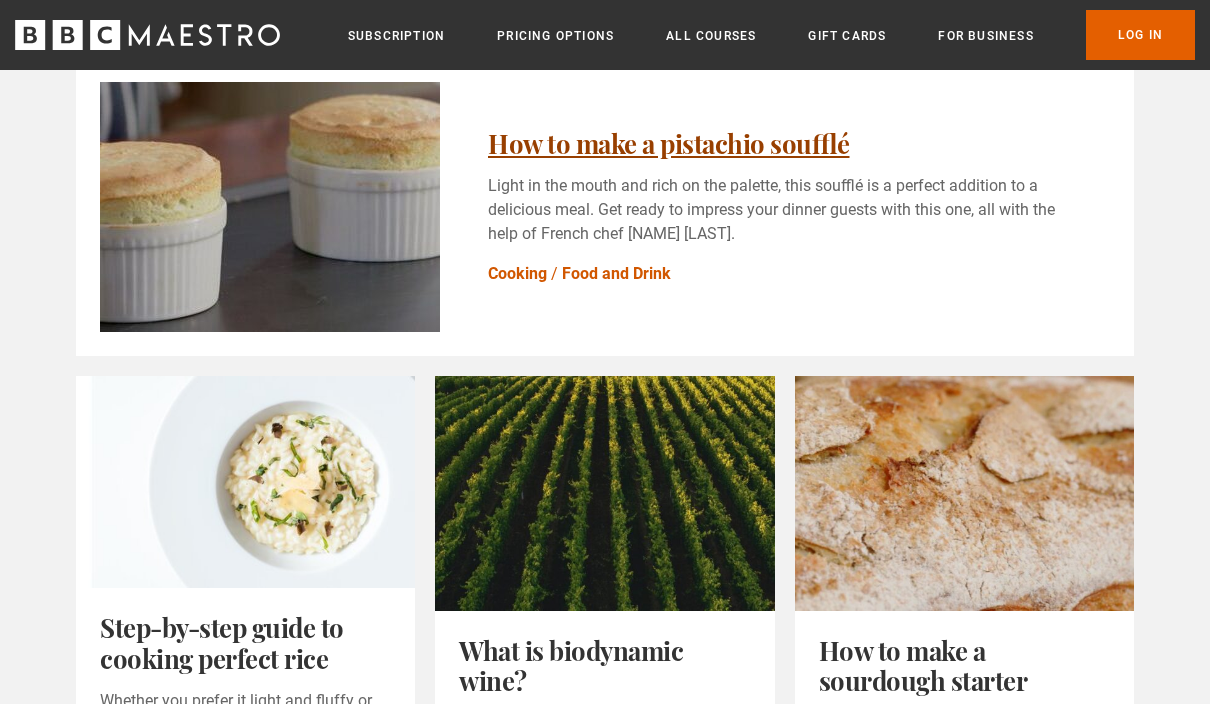click on "How to make a pistachio soufflé" at bounding box center [669, 143] 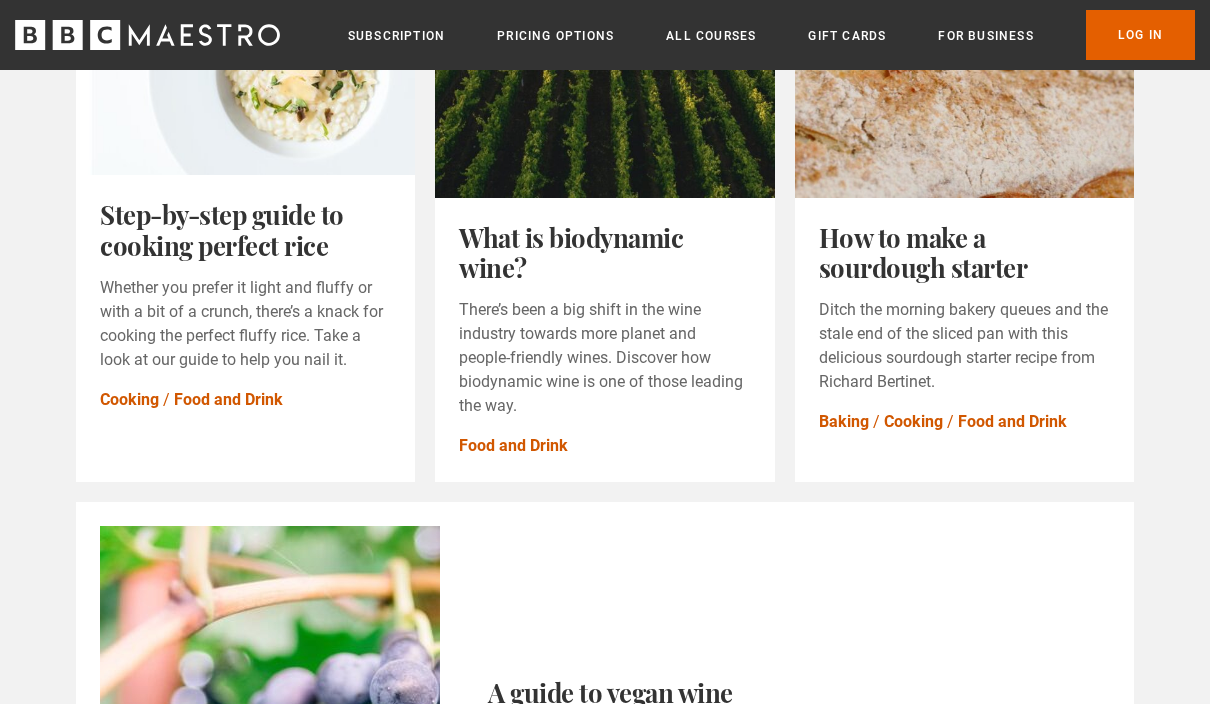 scroll, scrollTop: 1272, scrollLeft: 0, axis: vertical 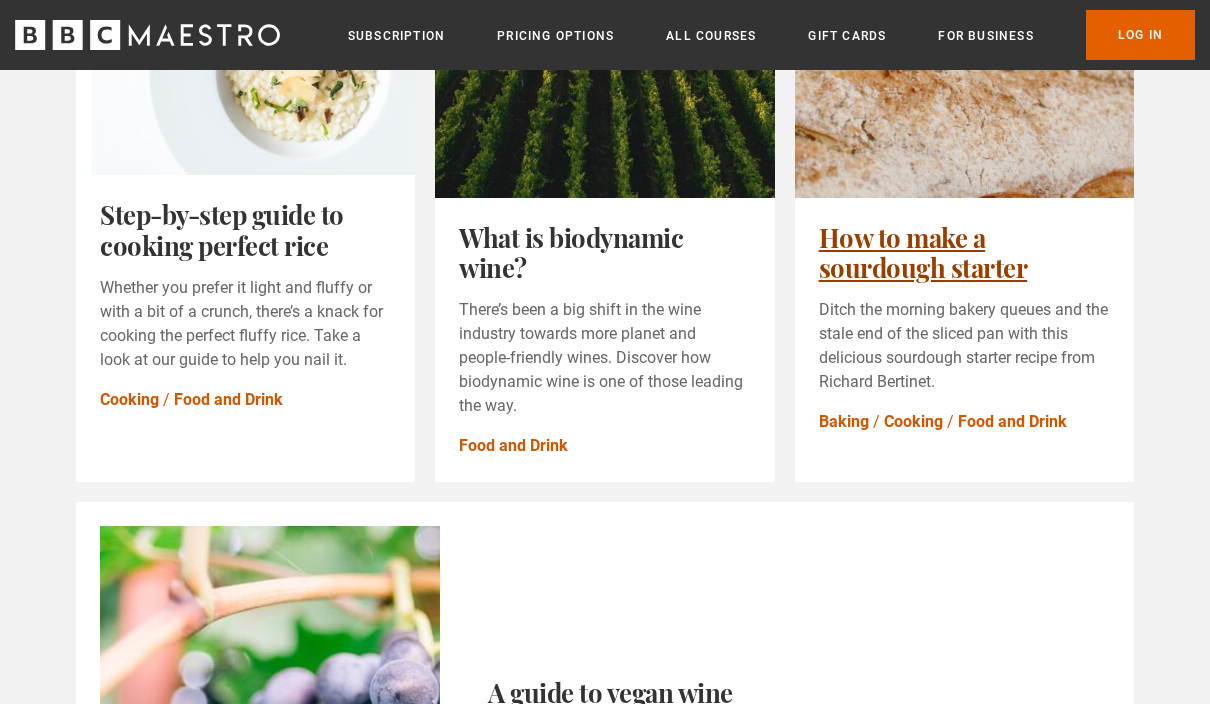 click on "How to make a sourdough starter" at bounding box center (923, 253) 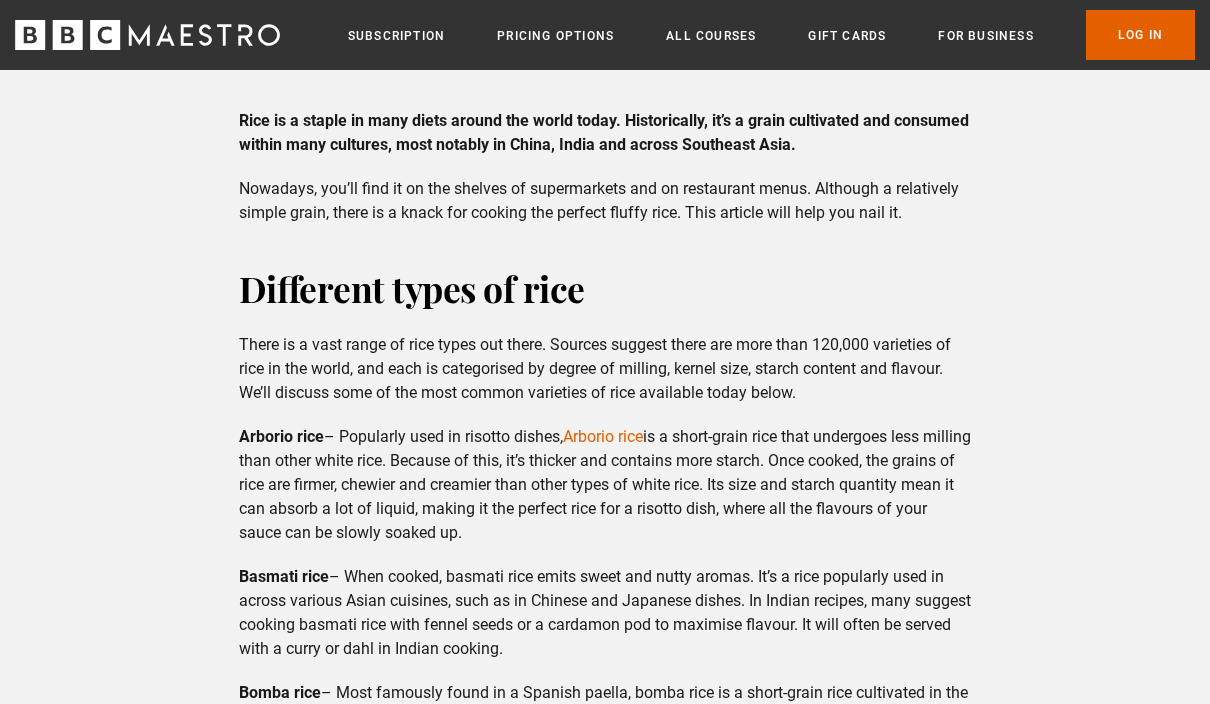 scroll, scrollTop: 528, scrollLeft: 0, axis: vertical 